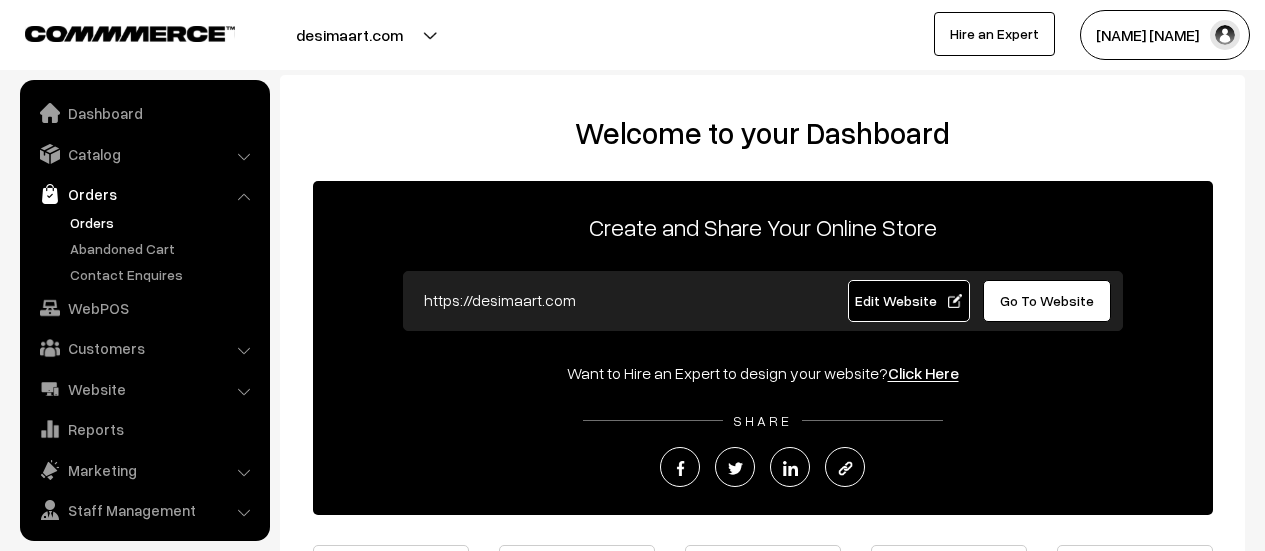 scroll, scrollTop: 0, scrollLeft: 0, axis: both 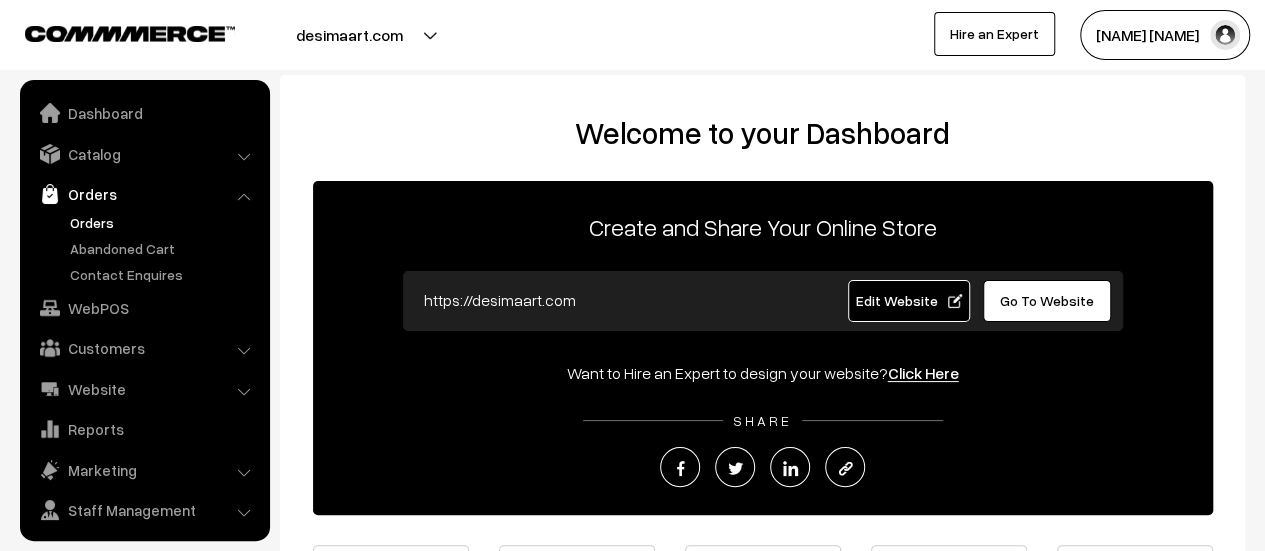 click on "Orders" at bounding box center (164, 222) 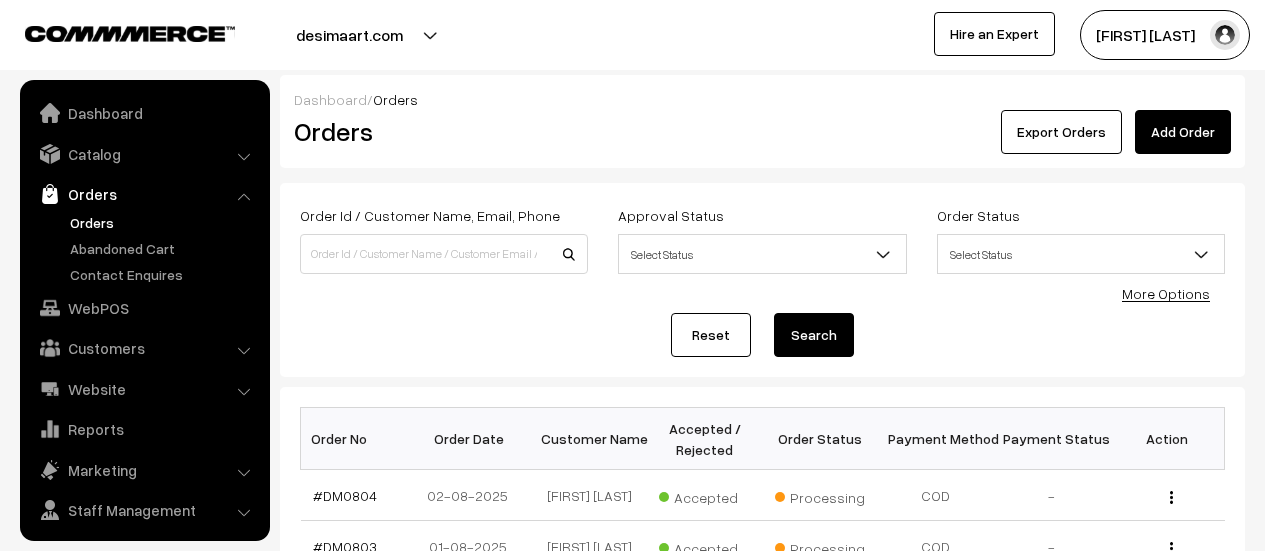 scroll, scrollTop: 251, scrollLeft: 0, axis: vertical 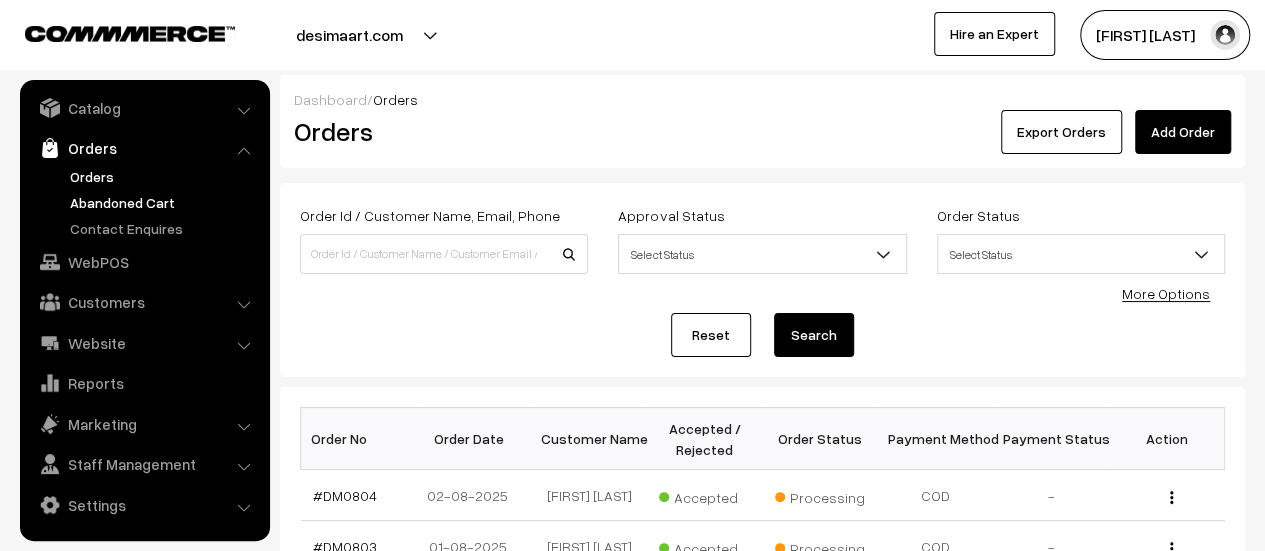 click on "Abandoned Cart" at bounding box center (164, 202) 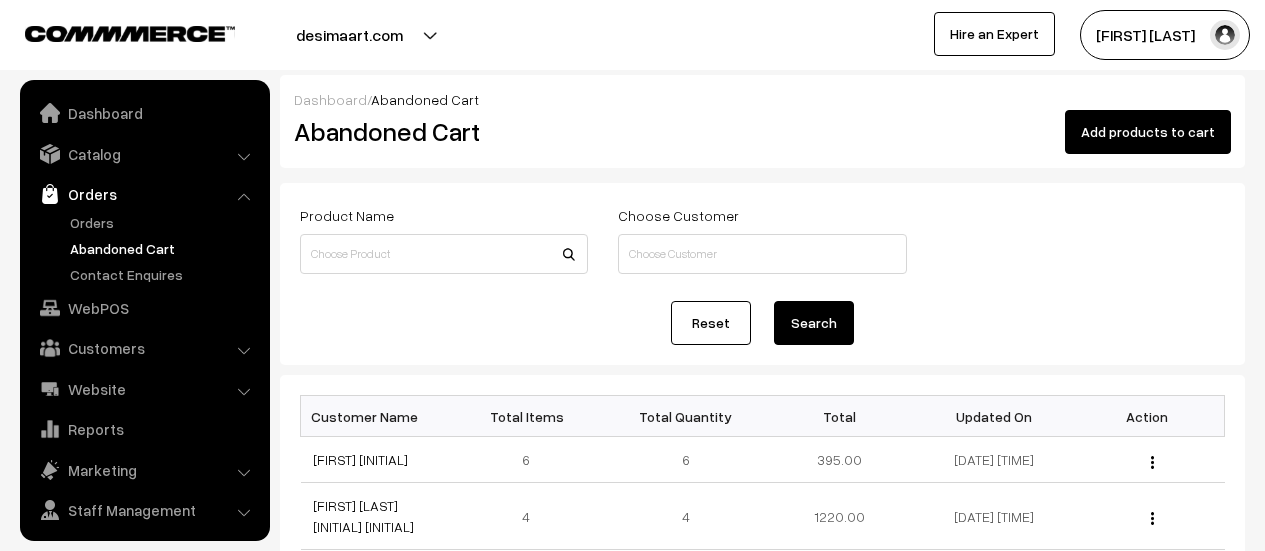 scroll, scrollTop: 0, scrollLeft: 0, axis: both 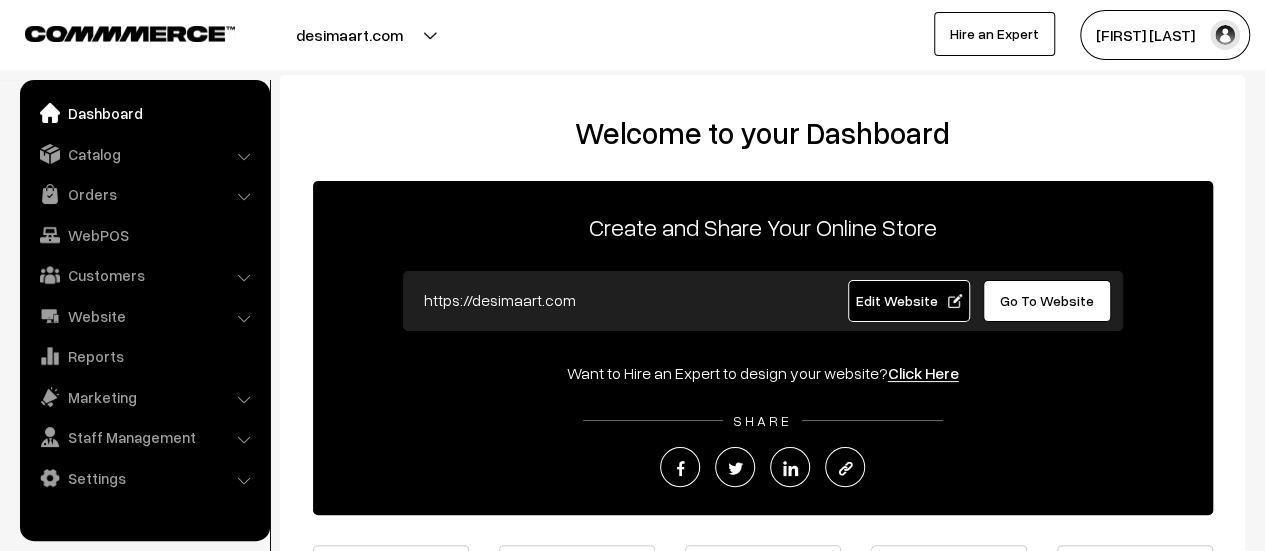 click on "Orders" at bounding box center (144, 194) 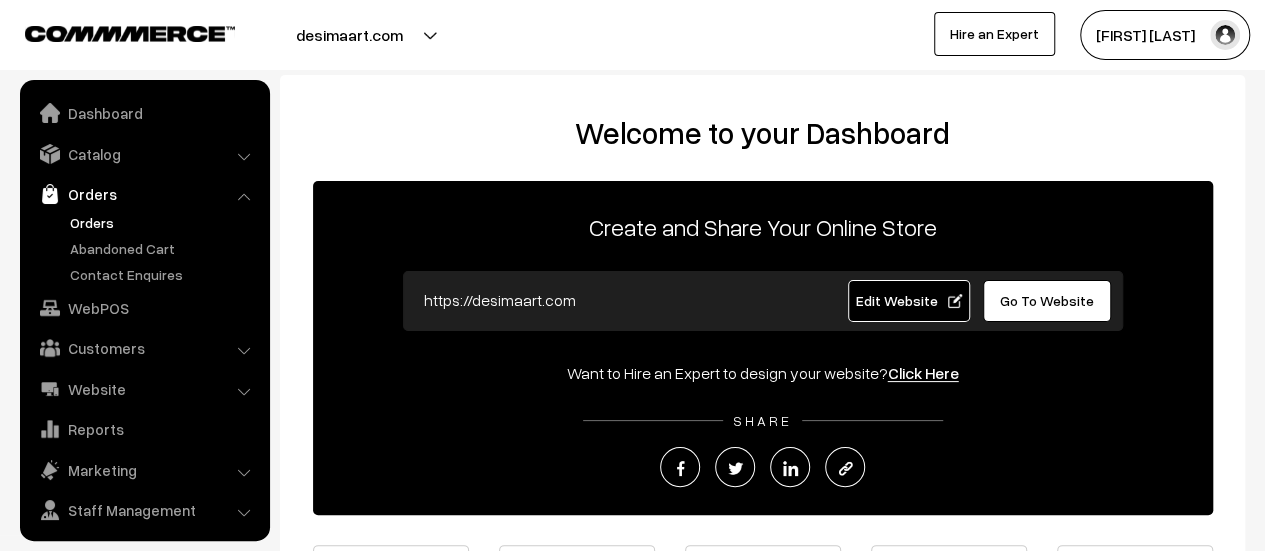 click on "Orders" at bounding box center [164, 222] 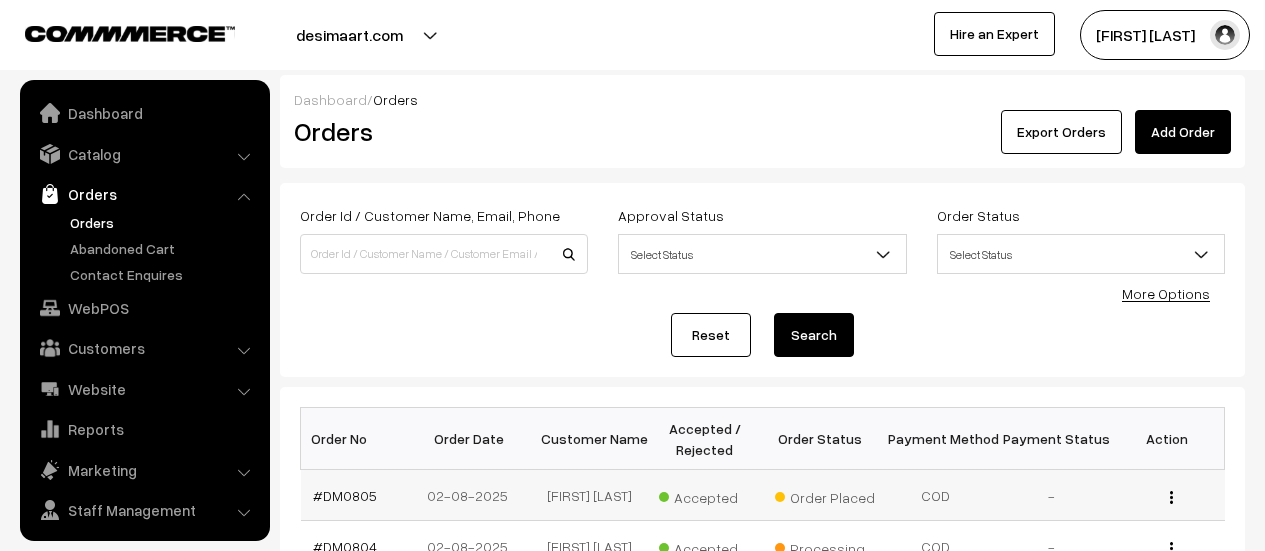 scroll, scrollTop: 0, scrollLeft: 0, axis: both 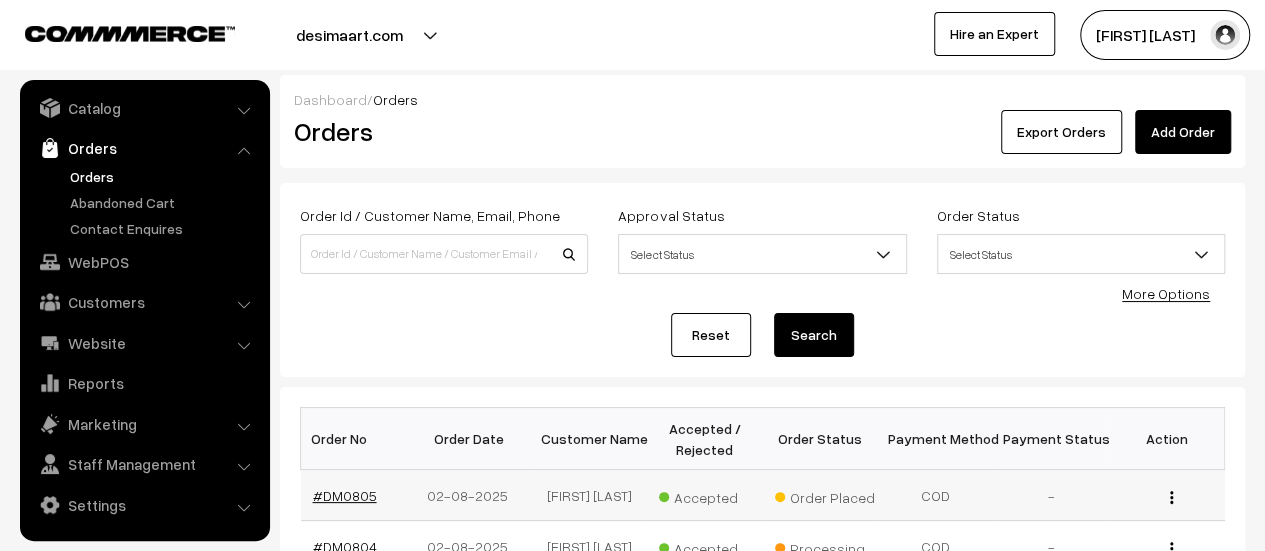 click on "#DM0805" at bounding box center [345, 495] 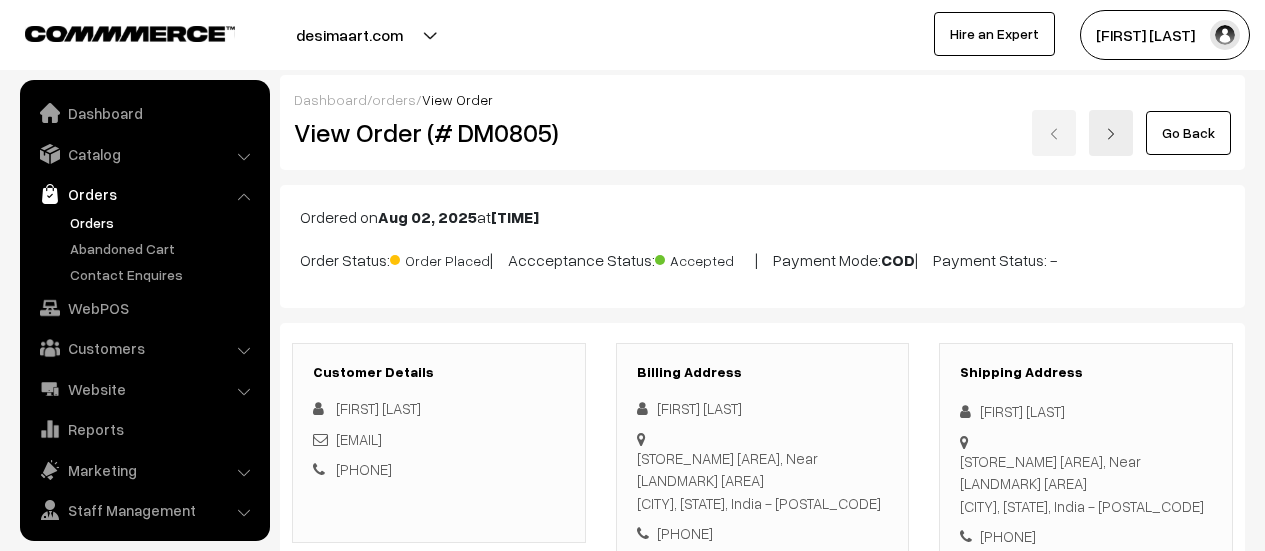 scroll, scrollTop: 1958, scrollLeft: 0, axis: vertical 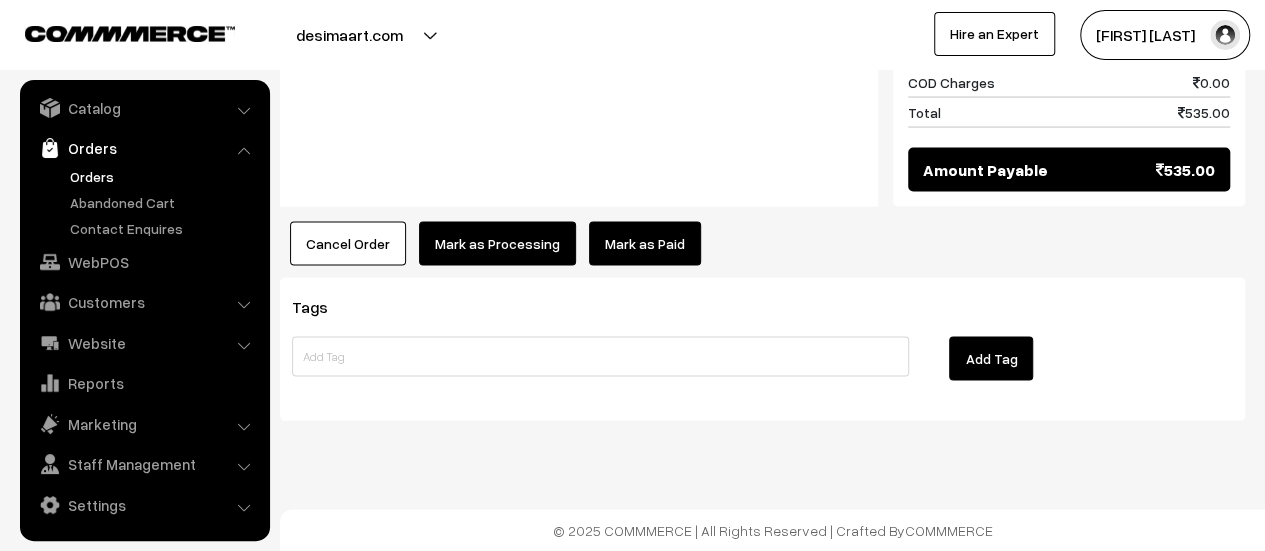 click on "Mark as Processing" at bounding box center (497, 244) 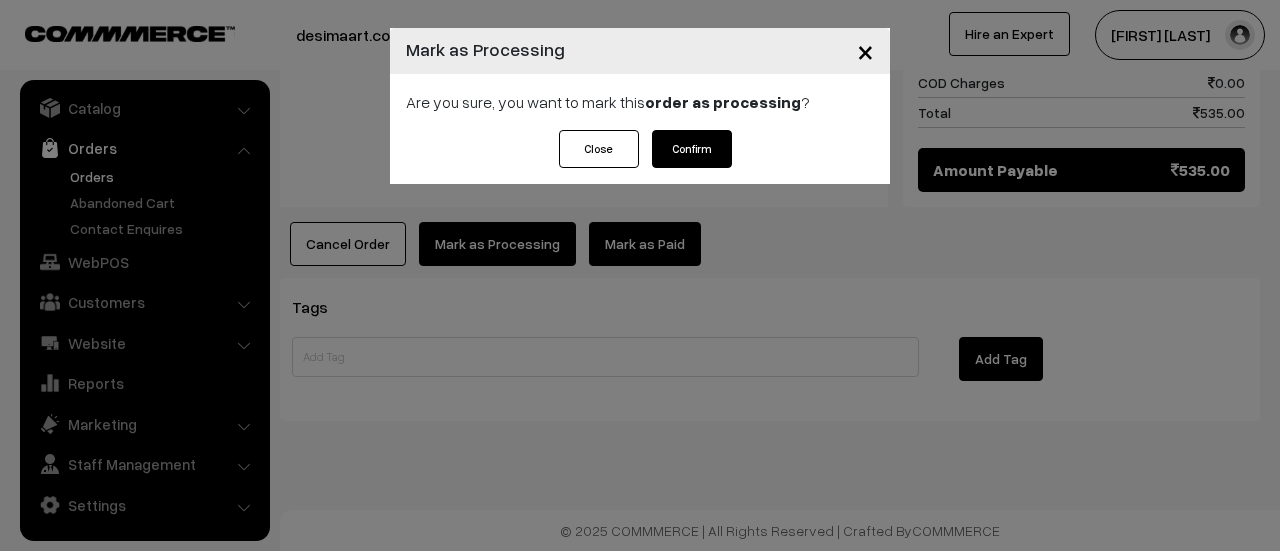 click on "Confirm" at bounding box center (692, 149) 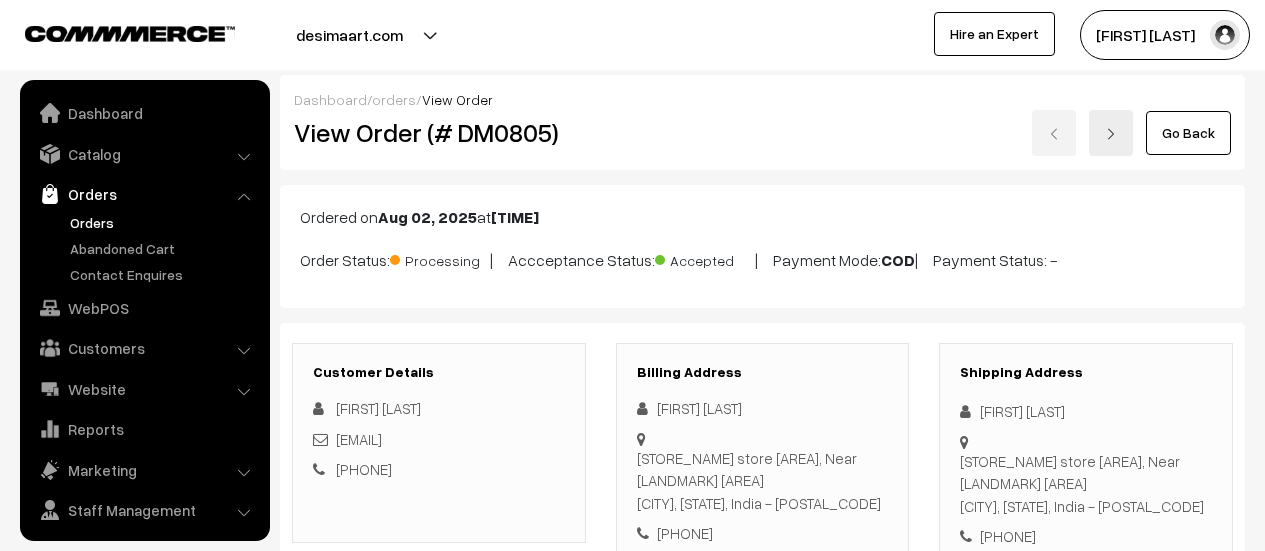 scroll, scrollTop: 753, scrollLeft: 0, axis: vertical 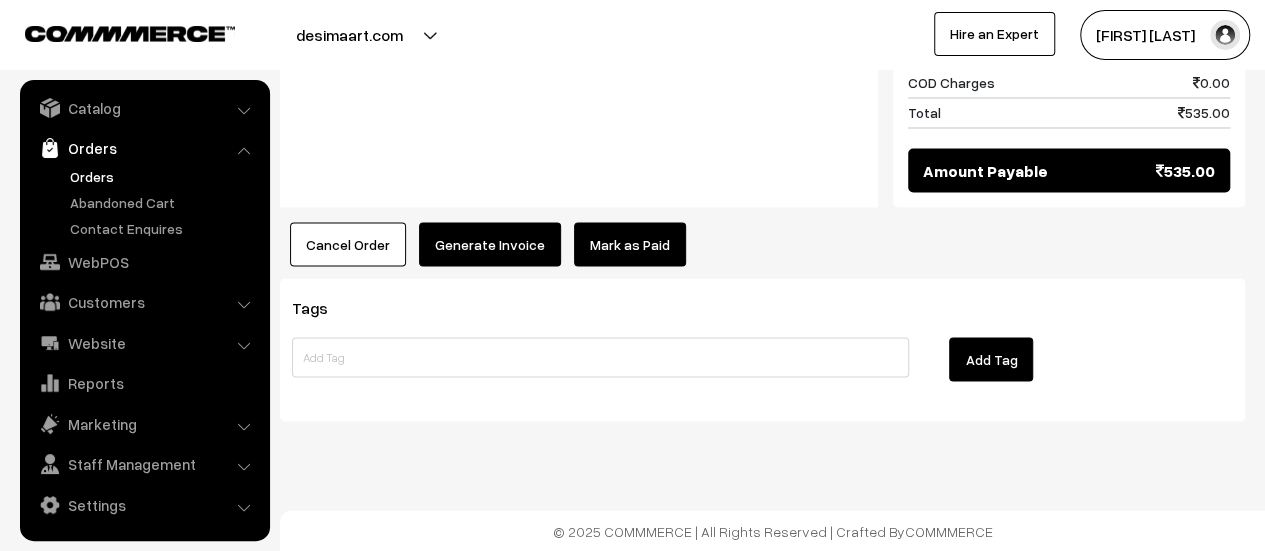 click on "Generate Invoice" at bounding box center (490, 244) 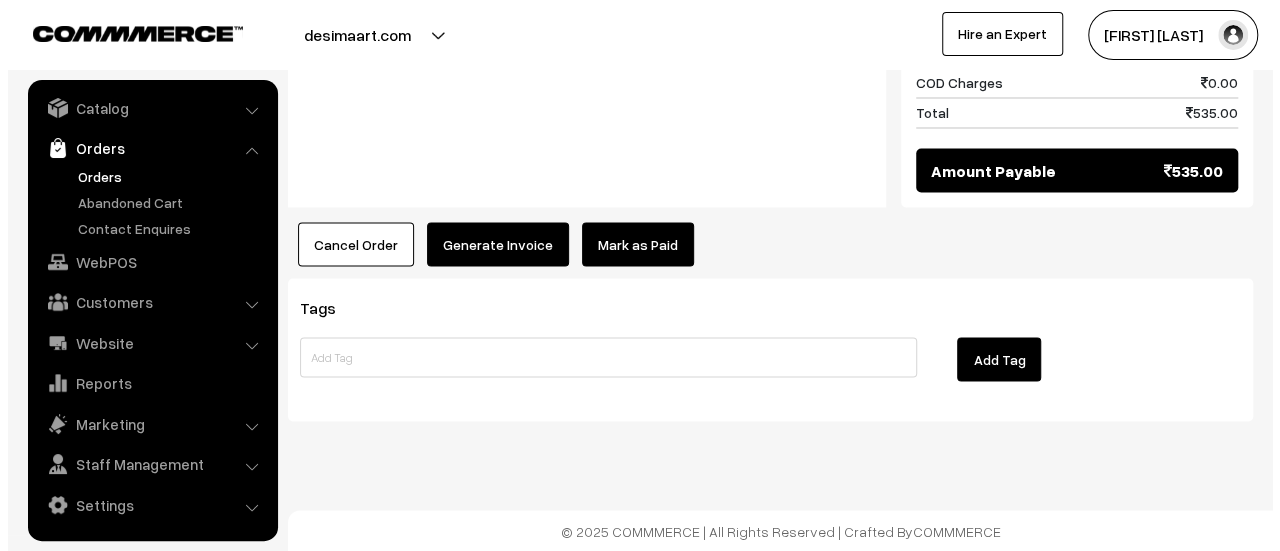 scroll, scrollTop: 1768, scrollLeft: 0, axis: vertical 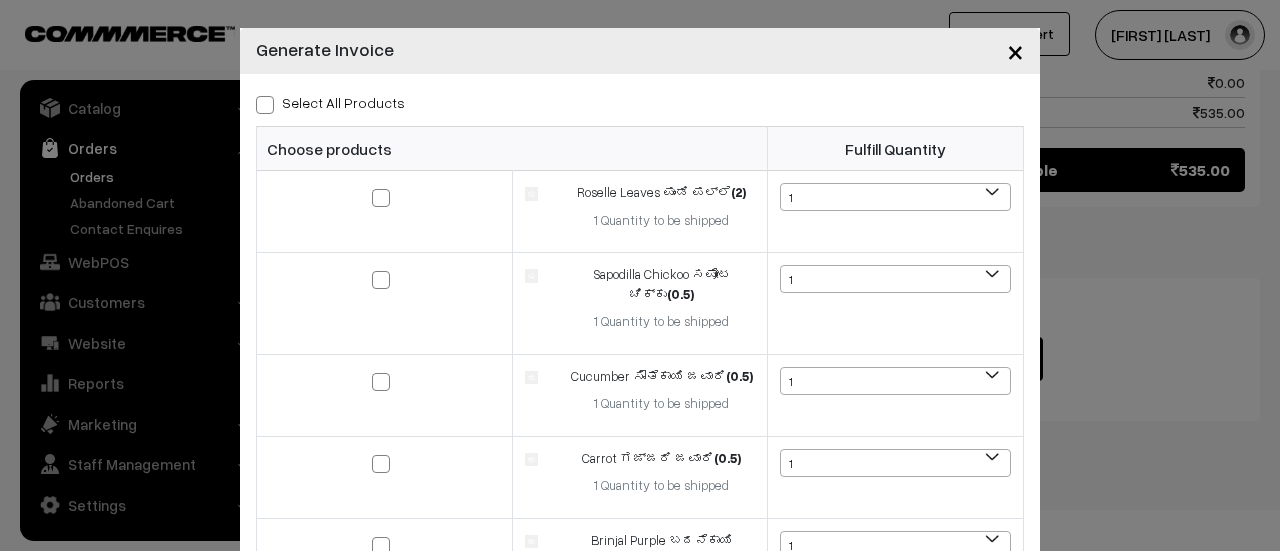 click at bounding box center (265, 105) 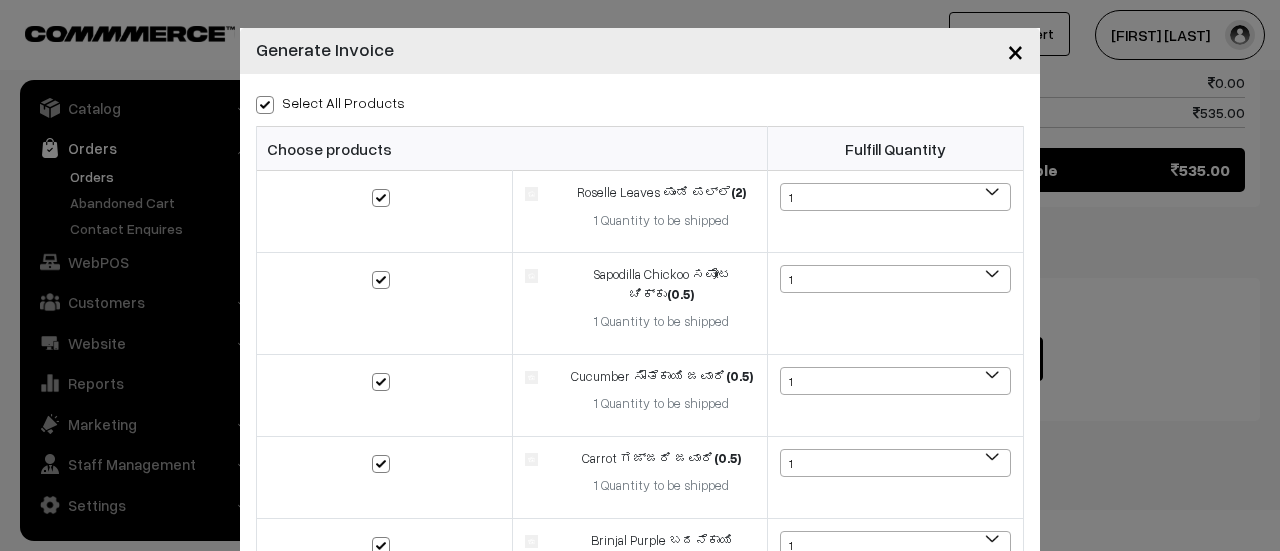 checkbox on "true" 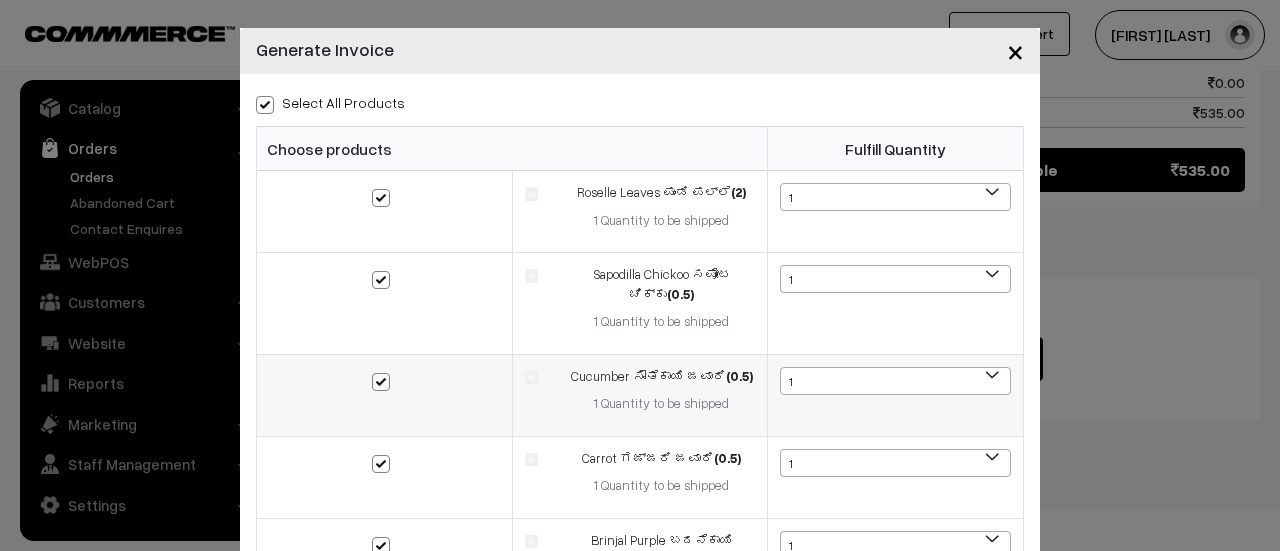 scroll, scrollTop: 639, scrollLeft: 0, axis: vertical 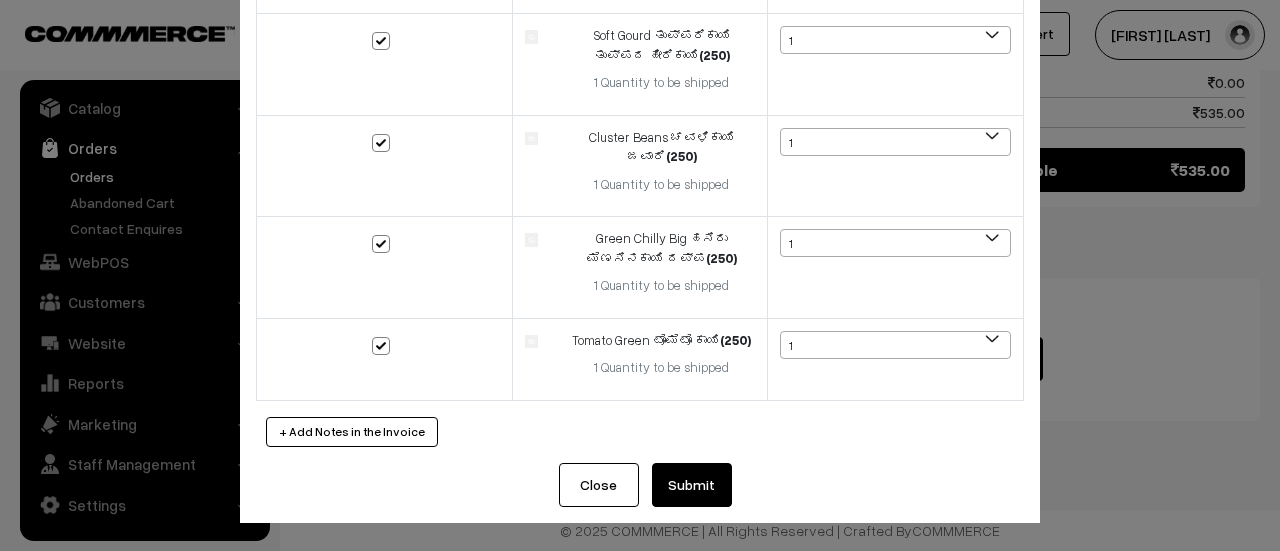 click on "Submit" at bounding box center [692, 485] 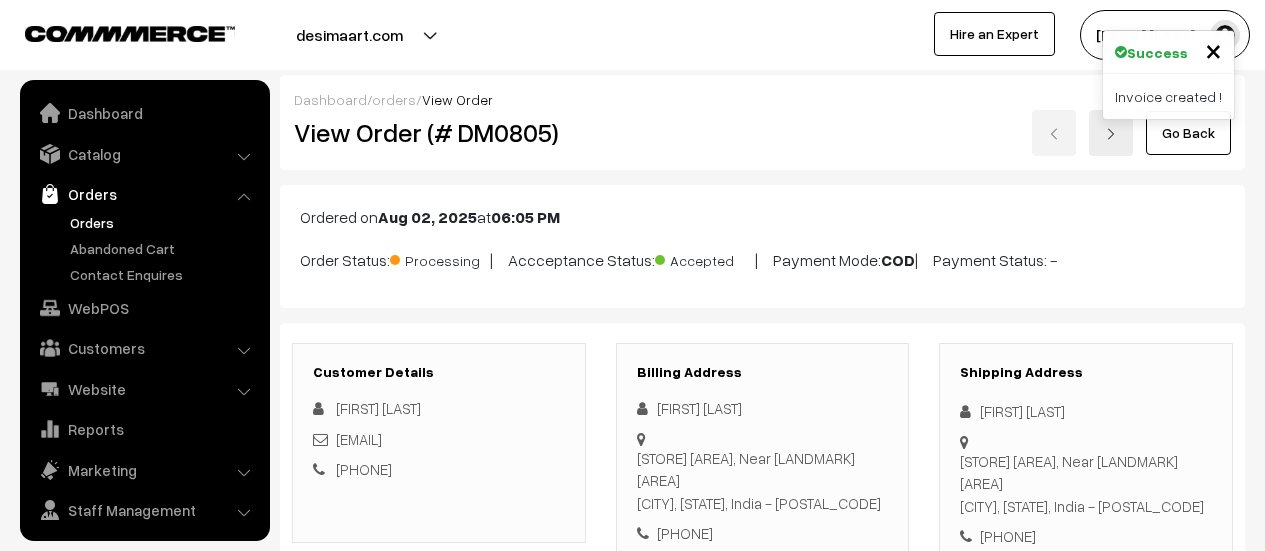 scroll, scrollTop: 1766, scrollLeft: 0, axis: vertical 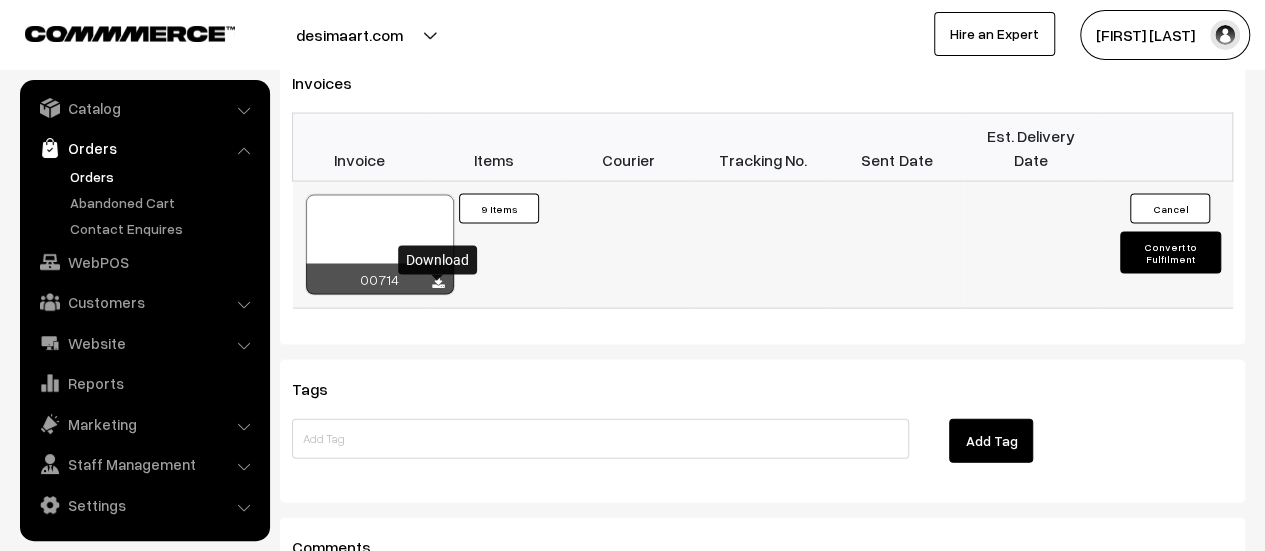 click at bounding box center [438, 283] 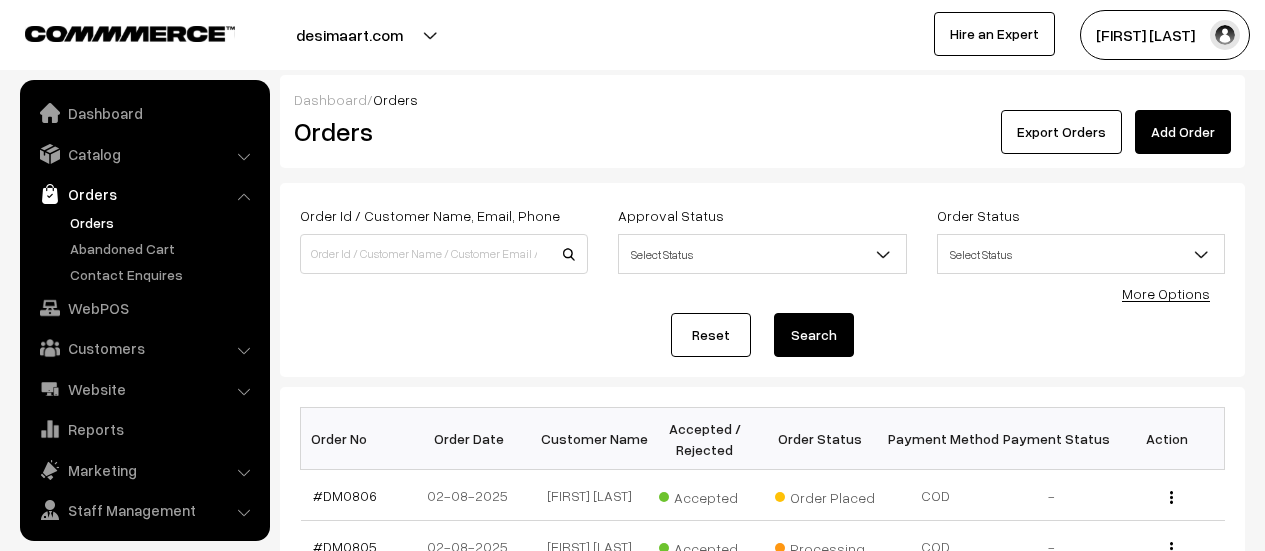 scroll, scrollTop: 0, scrollLeft: 0, axis: both 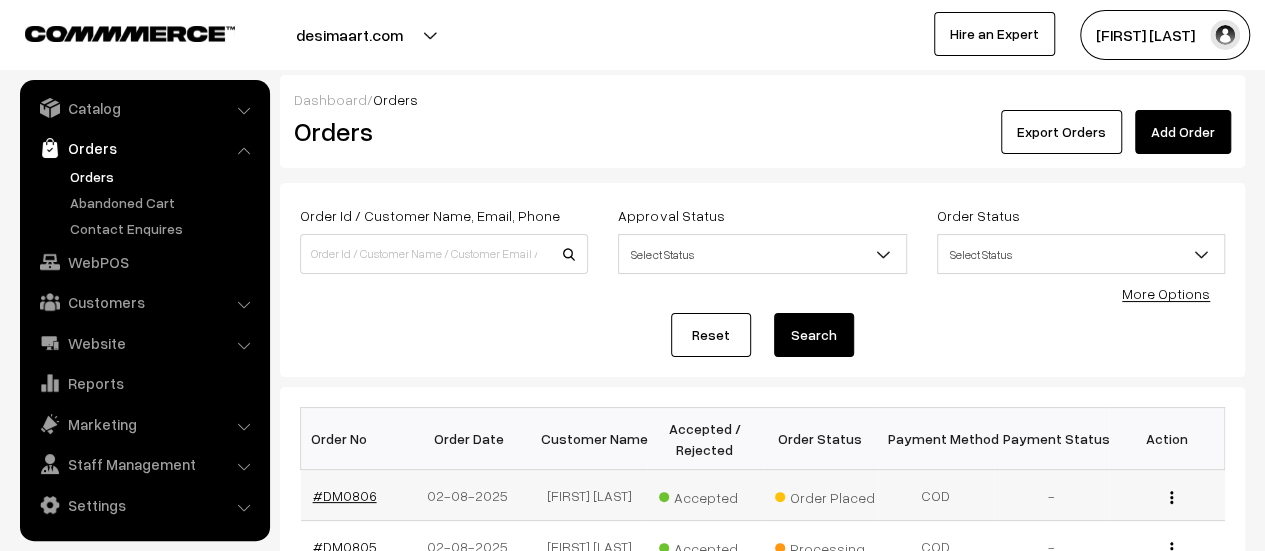 click on "#DM0806" at bounding box center (345, 495) 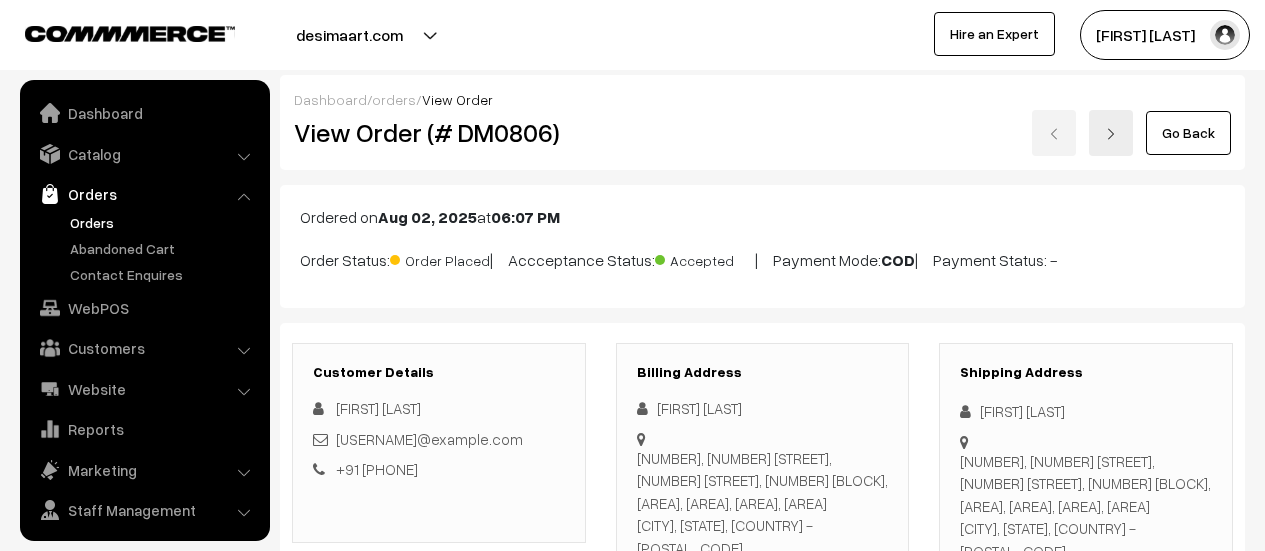 scroll, scrollTop: 0, scrollLeft: 0, axis: both 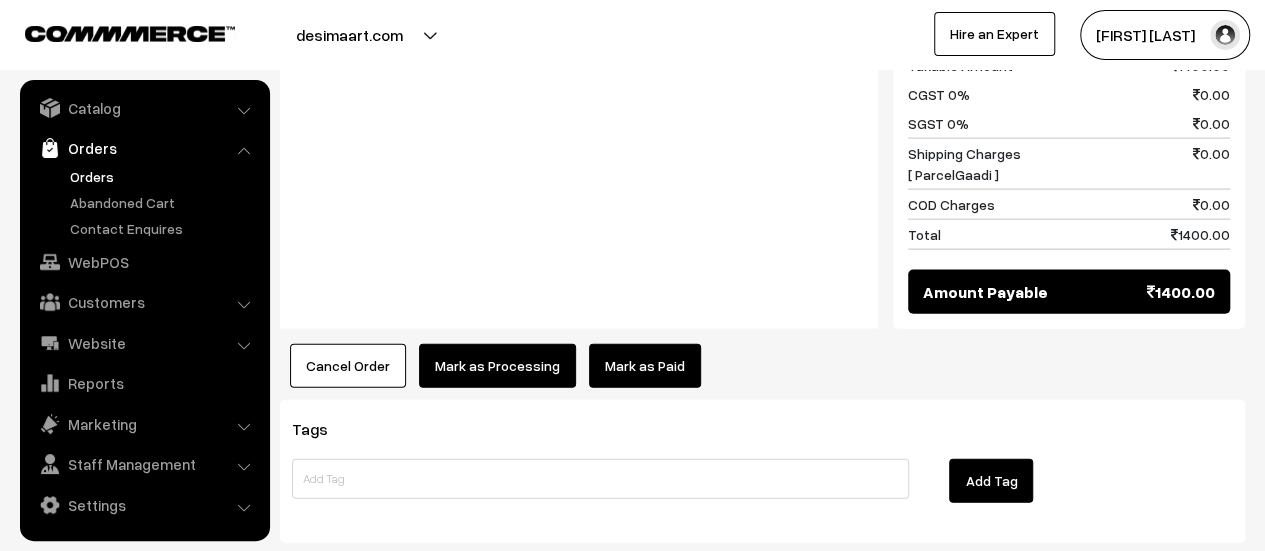click on "Mark as Processing" at bounding box center [497, 366] 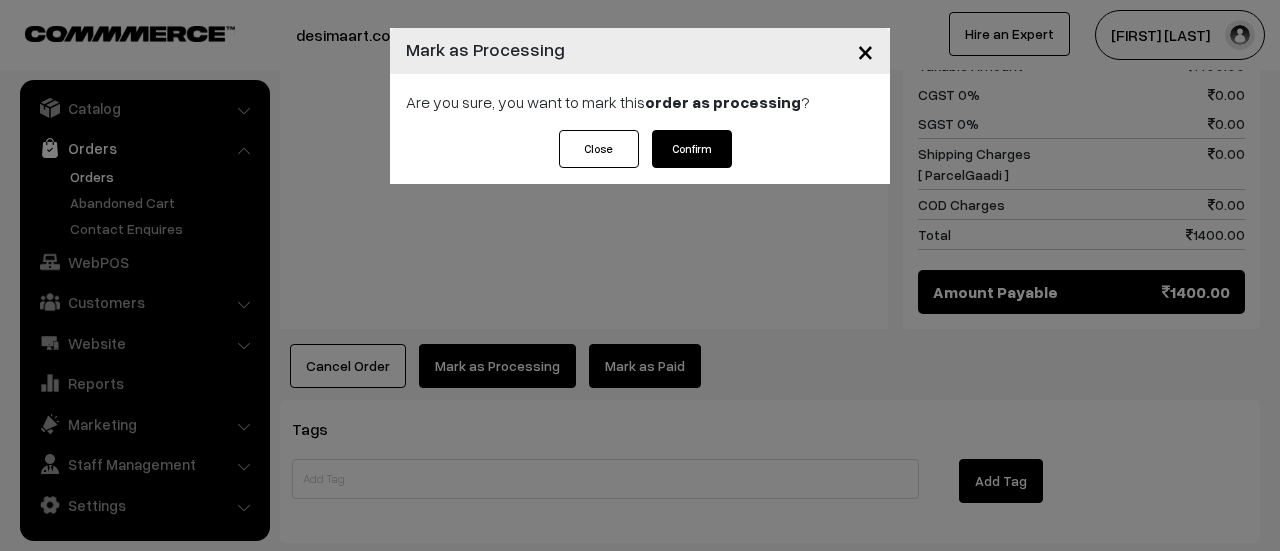 click on "Confirm" at bounding box center [692, 149] 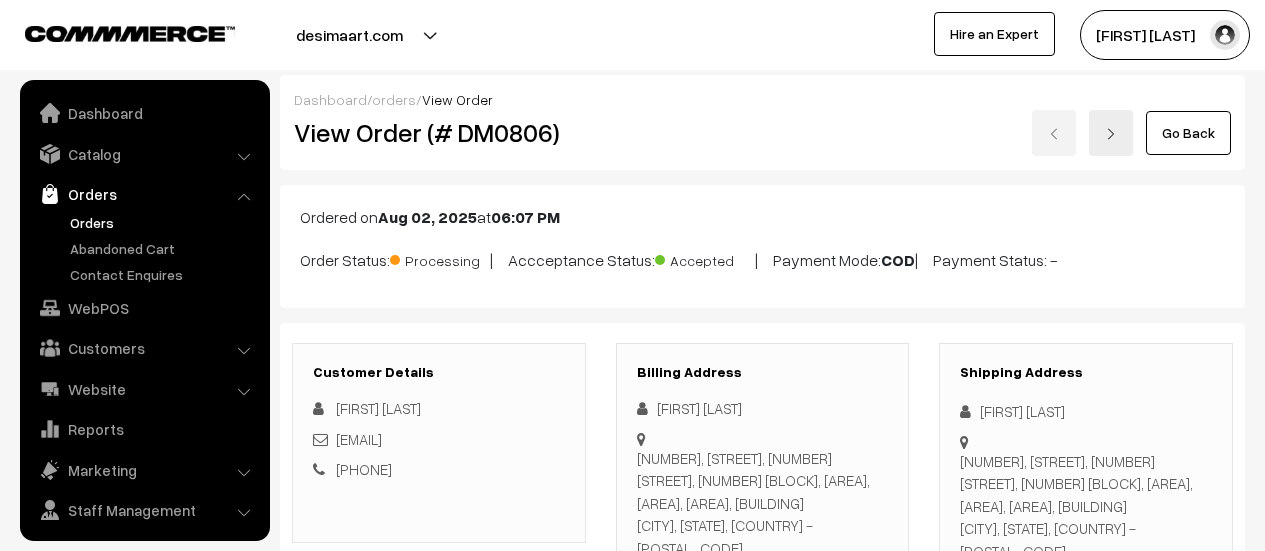 scroll, scrollTop: 1912, scrollLeft: 0, axis: vertical 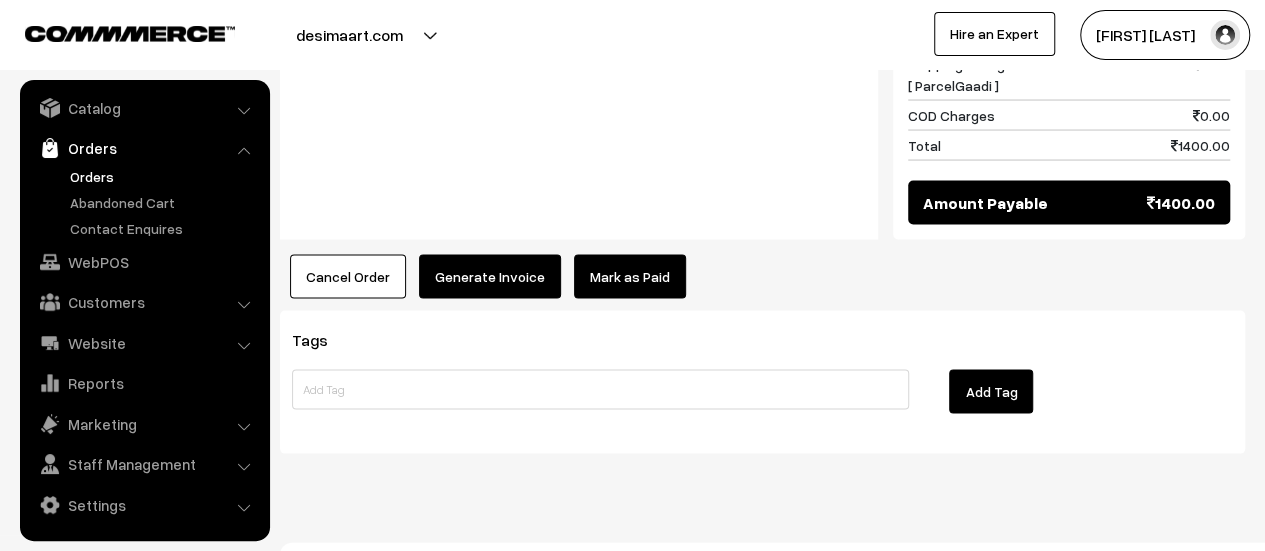 click on "Generate Invoice" at bounding box center (490, 277) 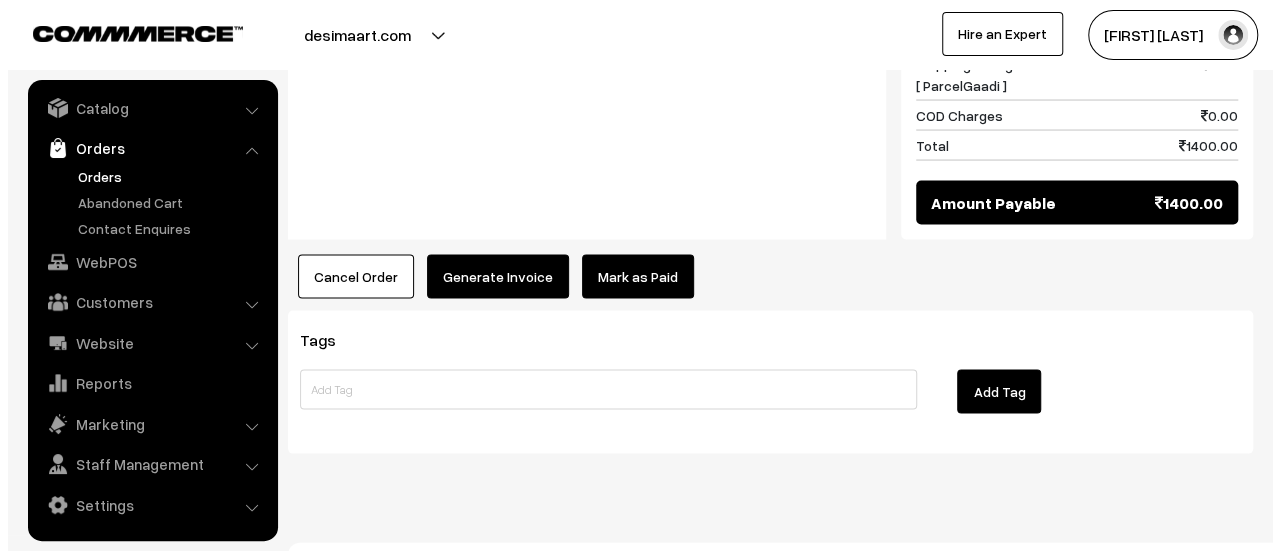 scroll, scrollTop: 1920, scrollLeft: 0, axis: vertical 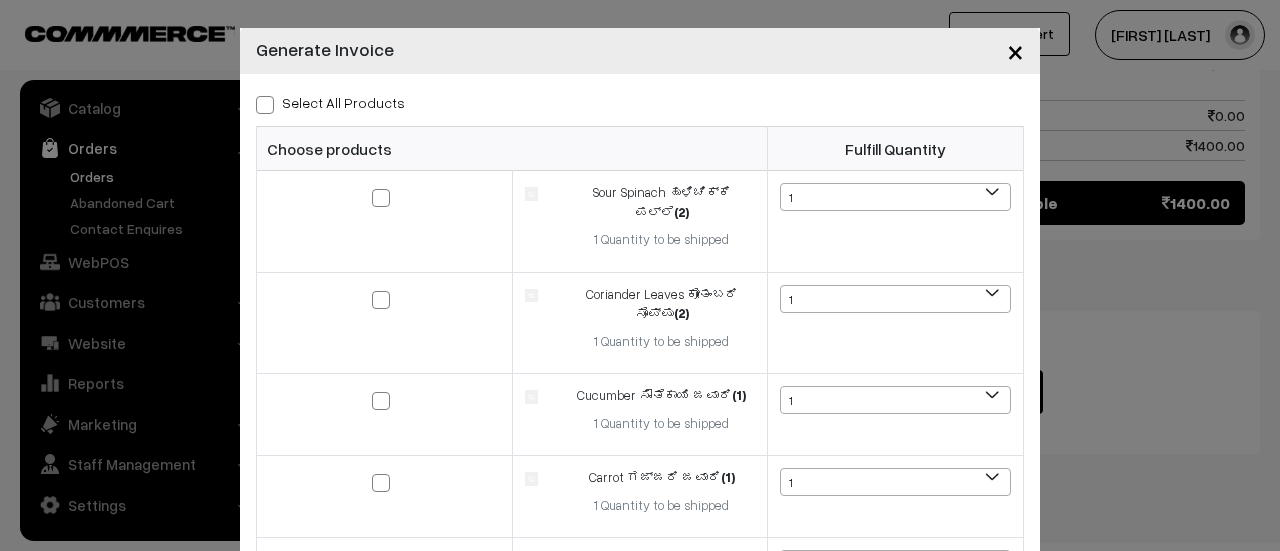 click at bounding box center (265, 105) 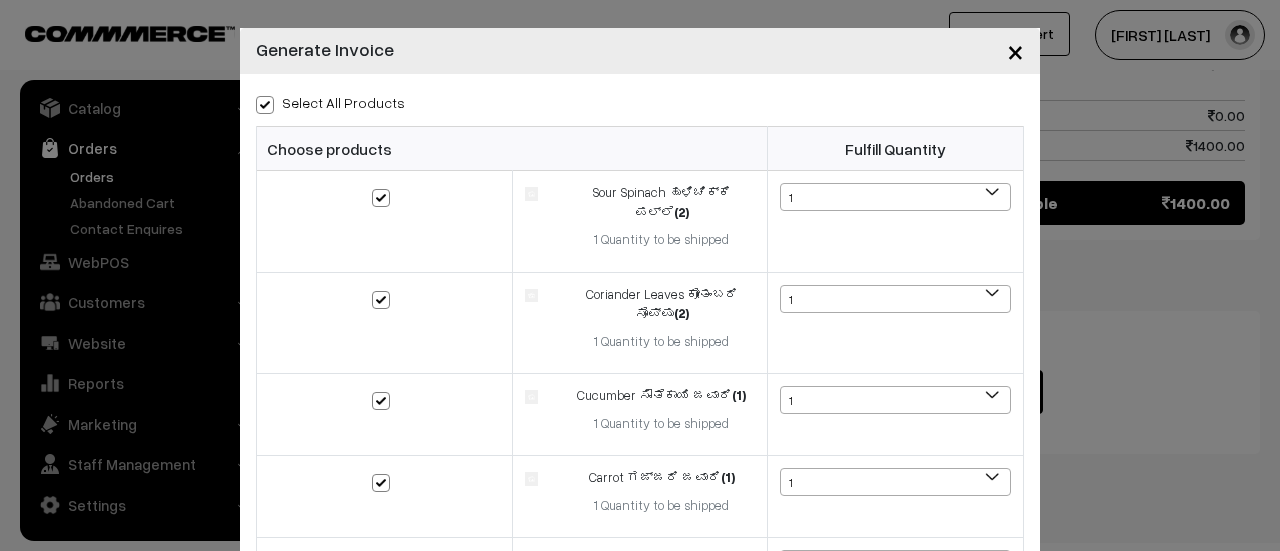 checkbox on "true" 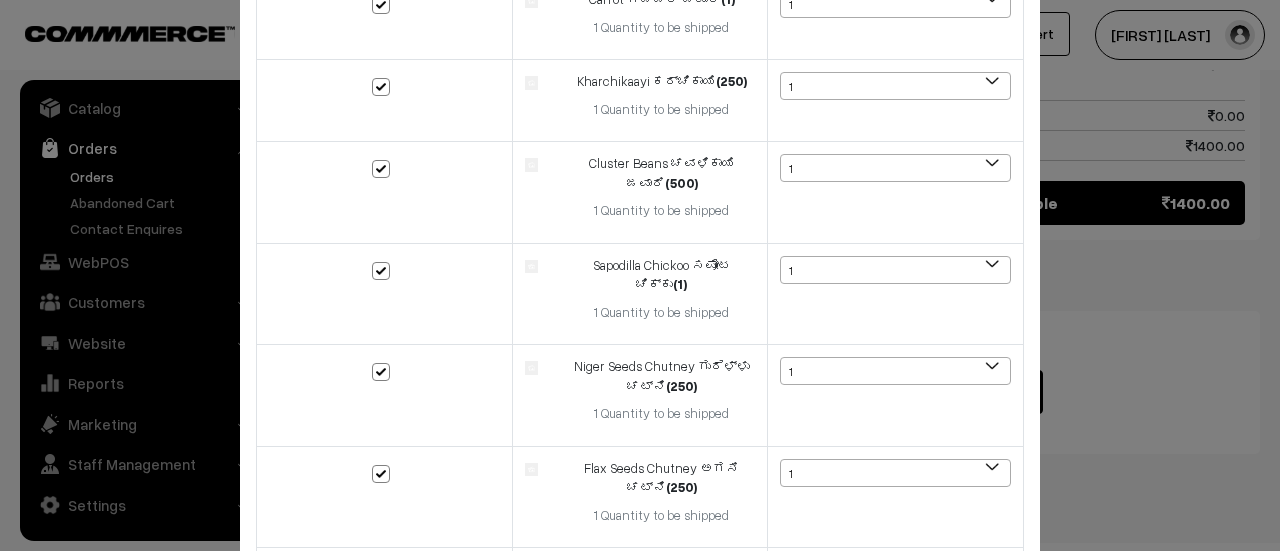 scroll, scrollTop: 802, scrollLeft: 0, axis: vertical 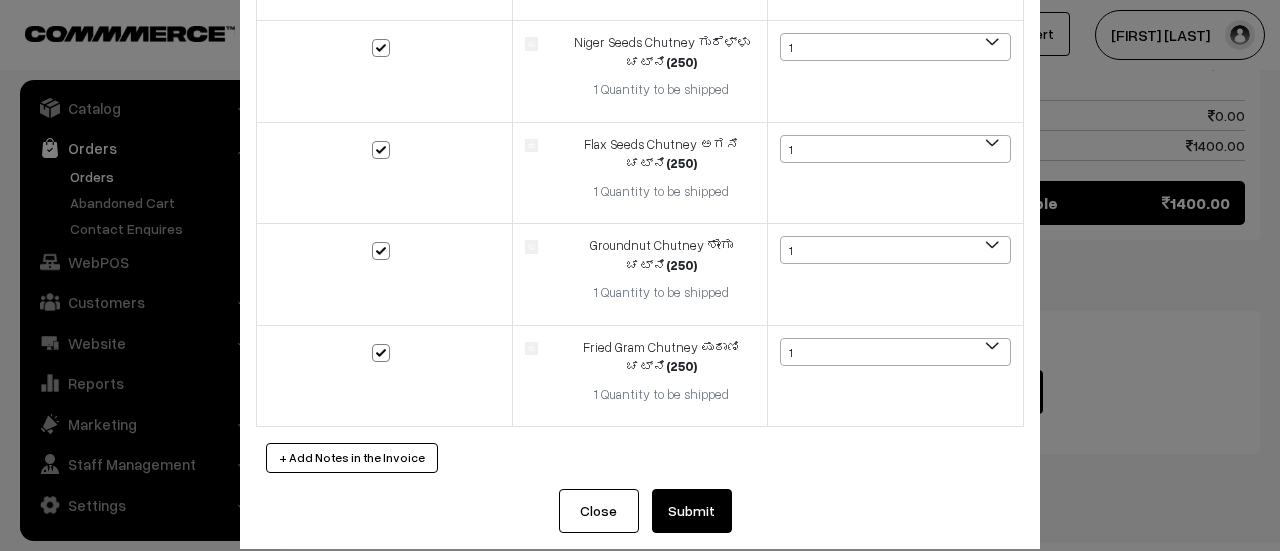 click on "Submit" at bounding box center [692, 511] 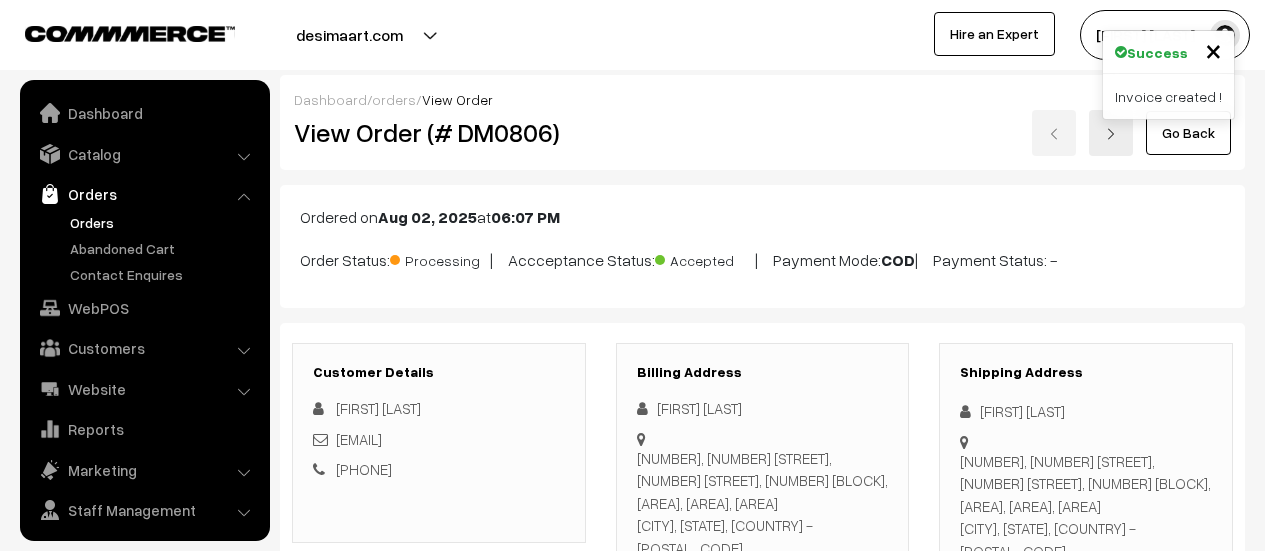 scroll, scrollTop: 1911, scrollLeft: 0, axis: vertical 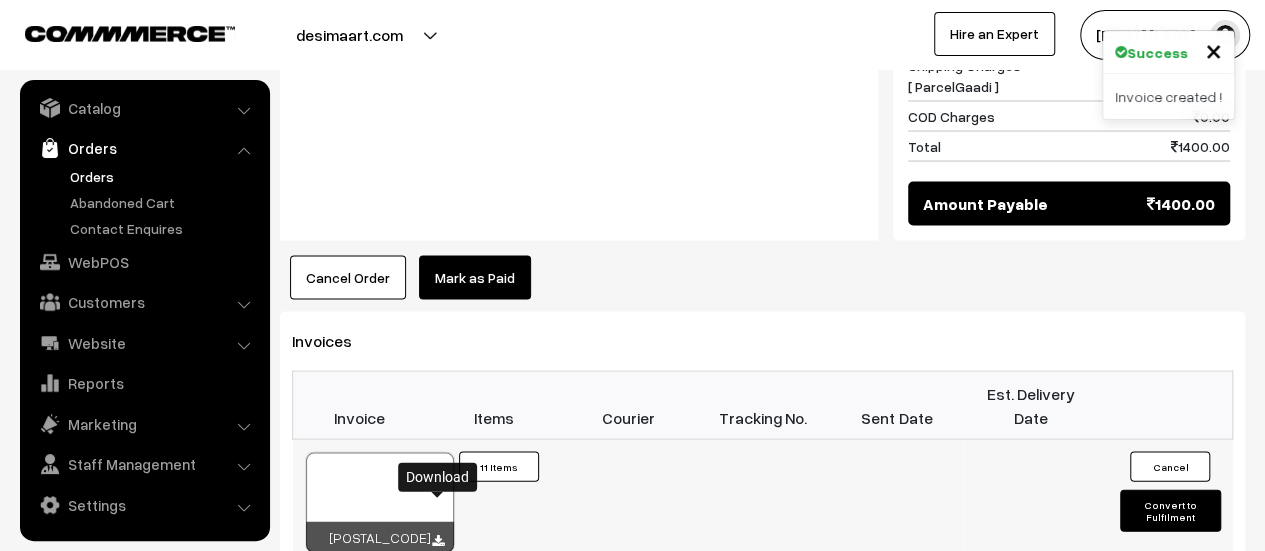 click at bounding box center (438, 541) 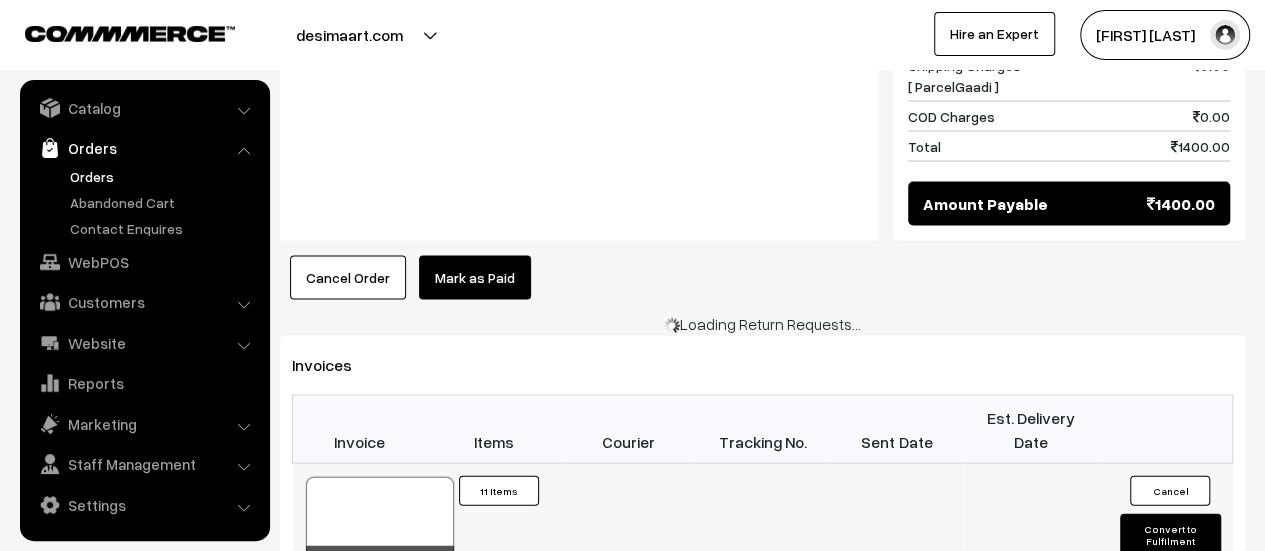 scroll, scrollTop: 1920, scrollLeft: 0, axis: vertical 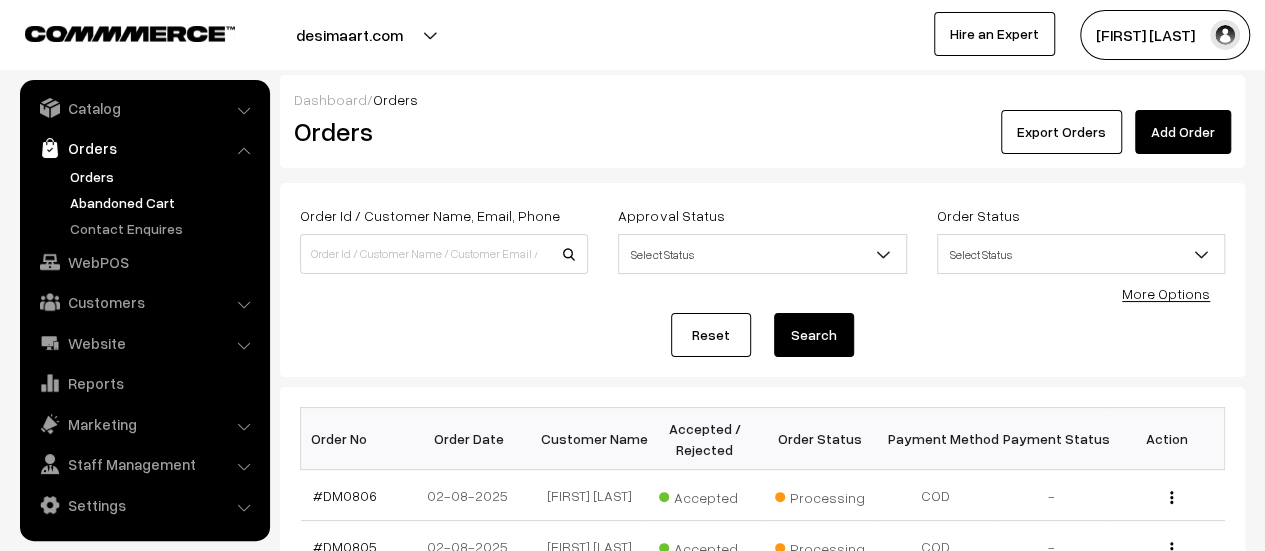 click on "Abandoned Cart" at bounding box center (164, 202) 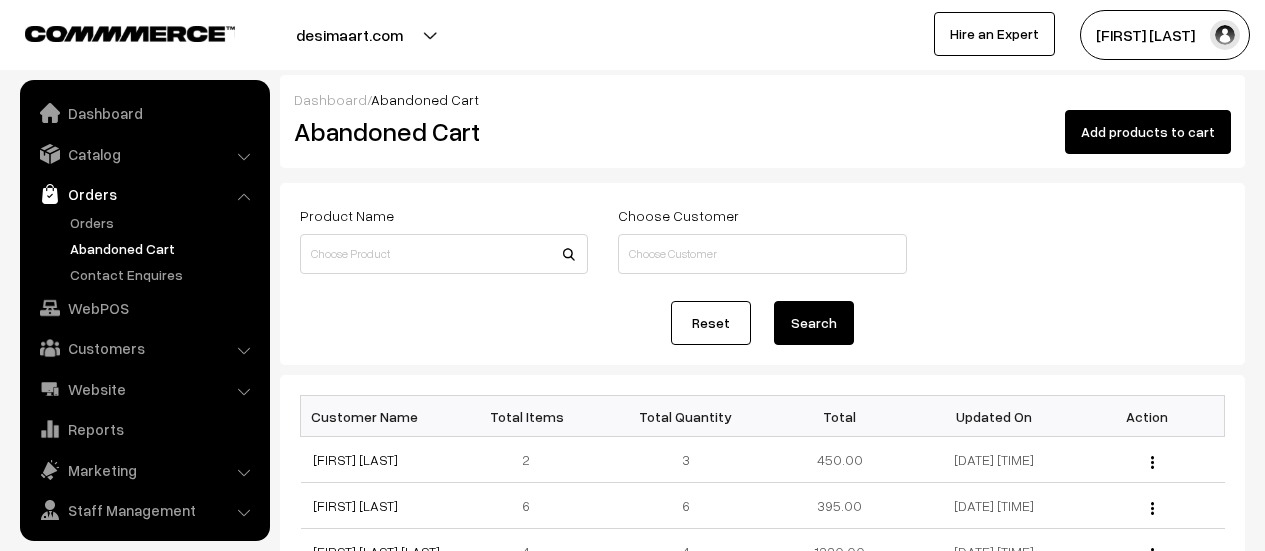 scroll, scrollTop: 0, scrollLeft: 0, axis: both 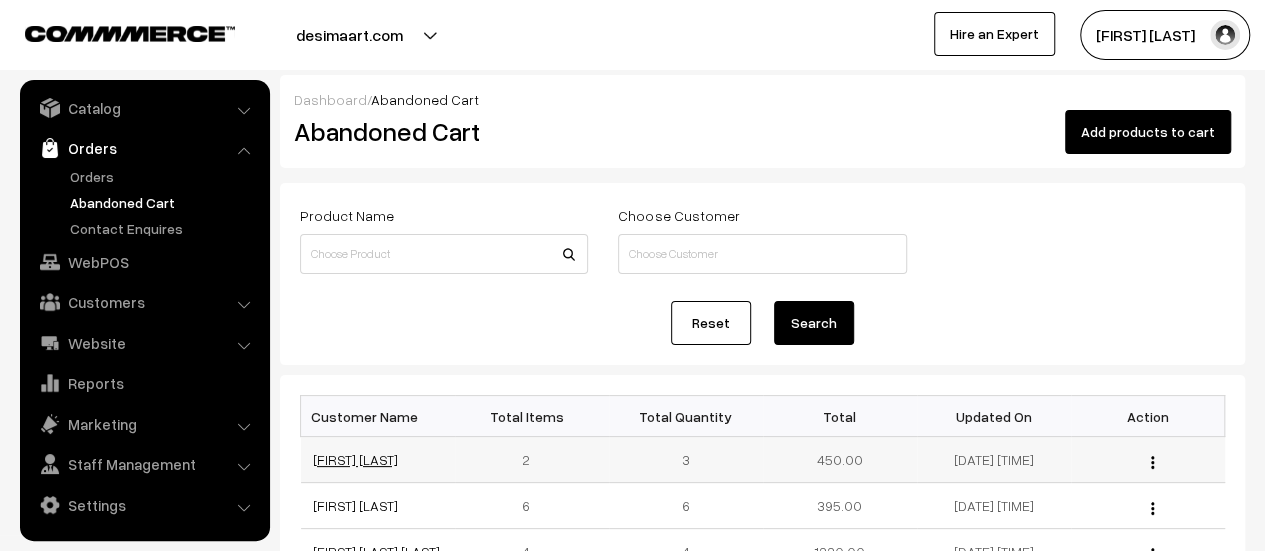 click on "[FIRST] [LAST]" at bounding box center (355, 459) 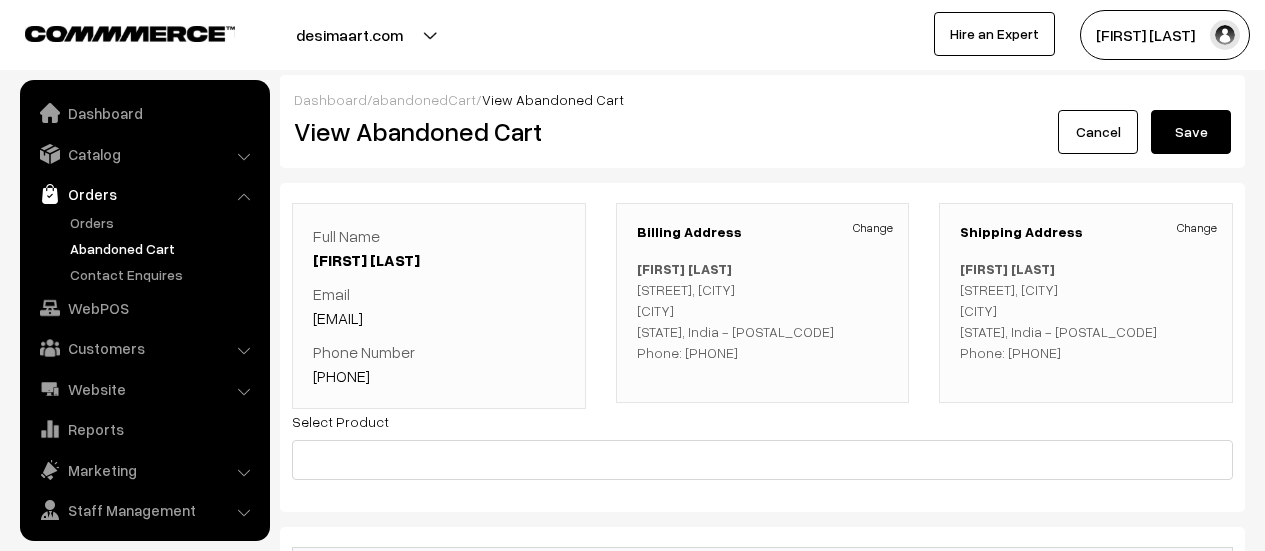 scroll, scrollTop: 0, scrollLeft: 0, axis: both 